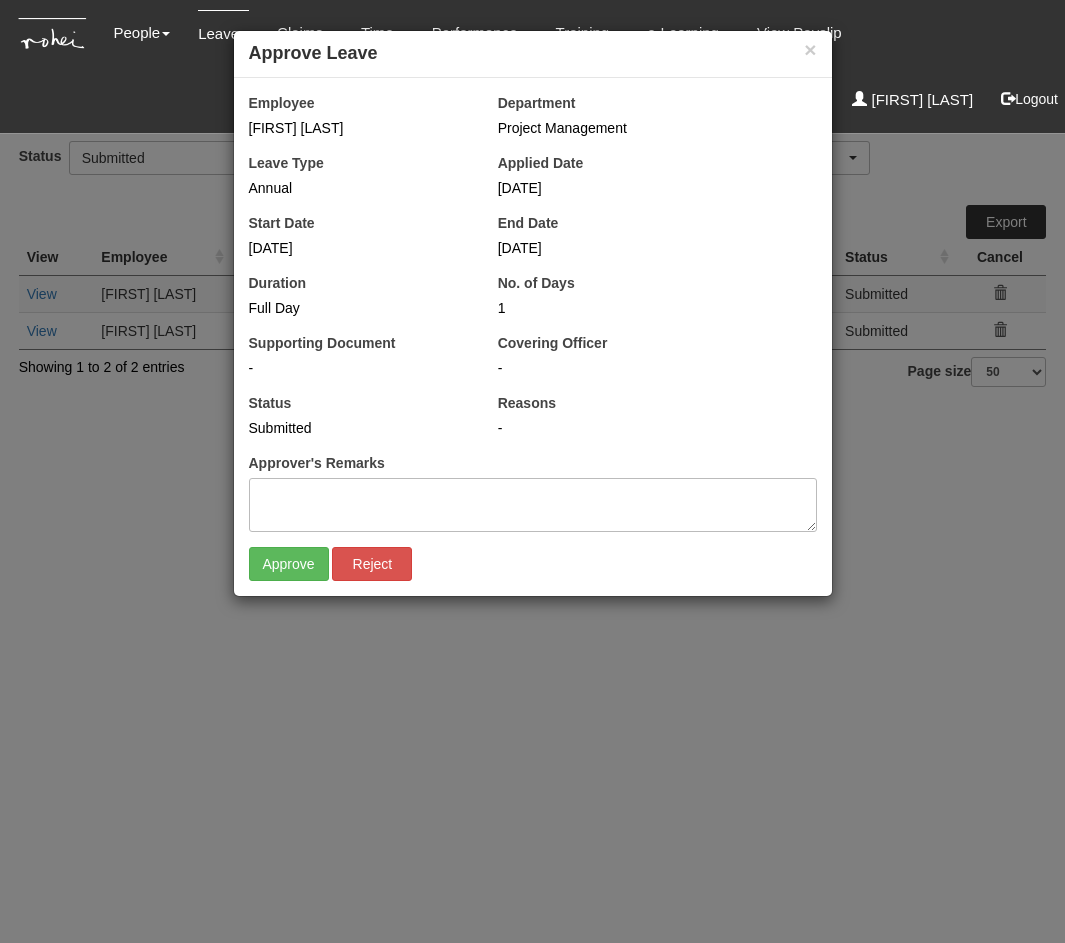 scroll, scrollTop: 0, scrollLeft: 0, axis: both 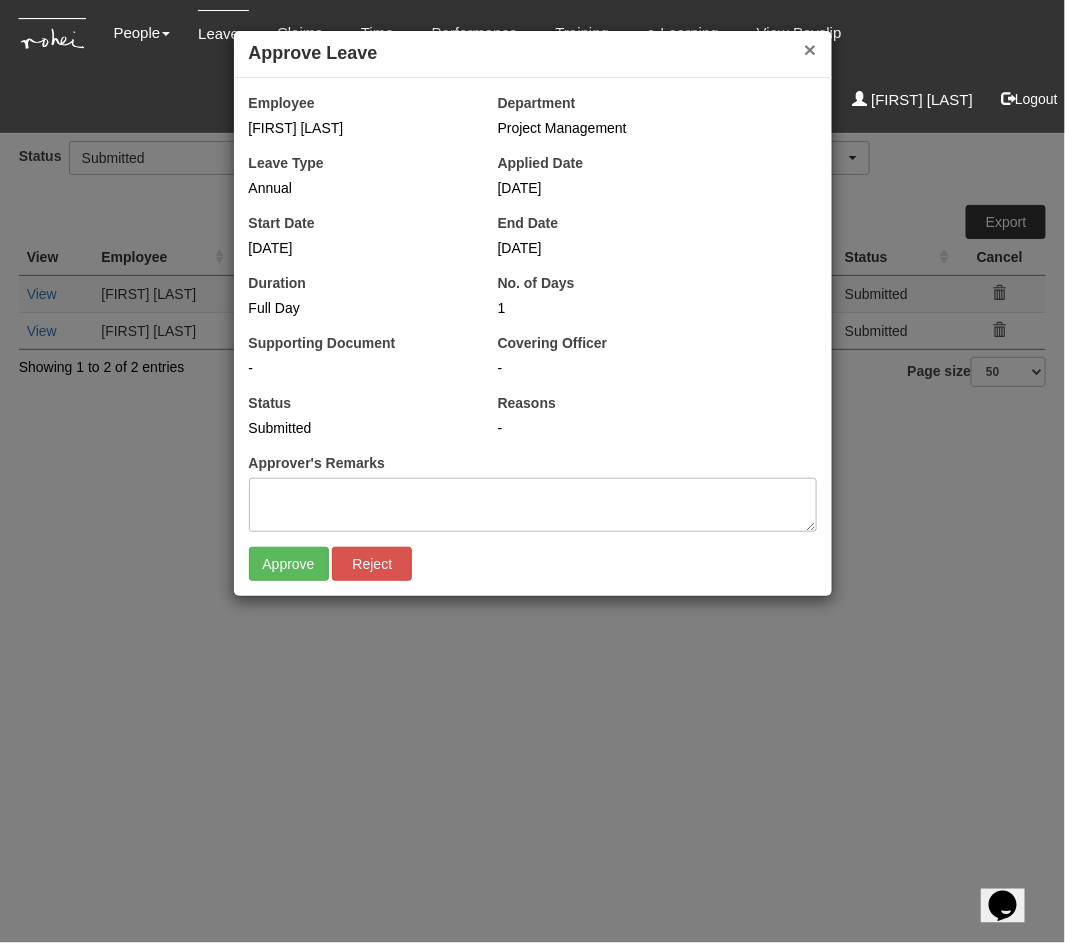 click on "×" at bounding box center (810, 49) 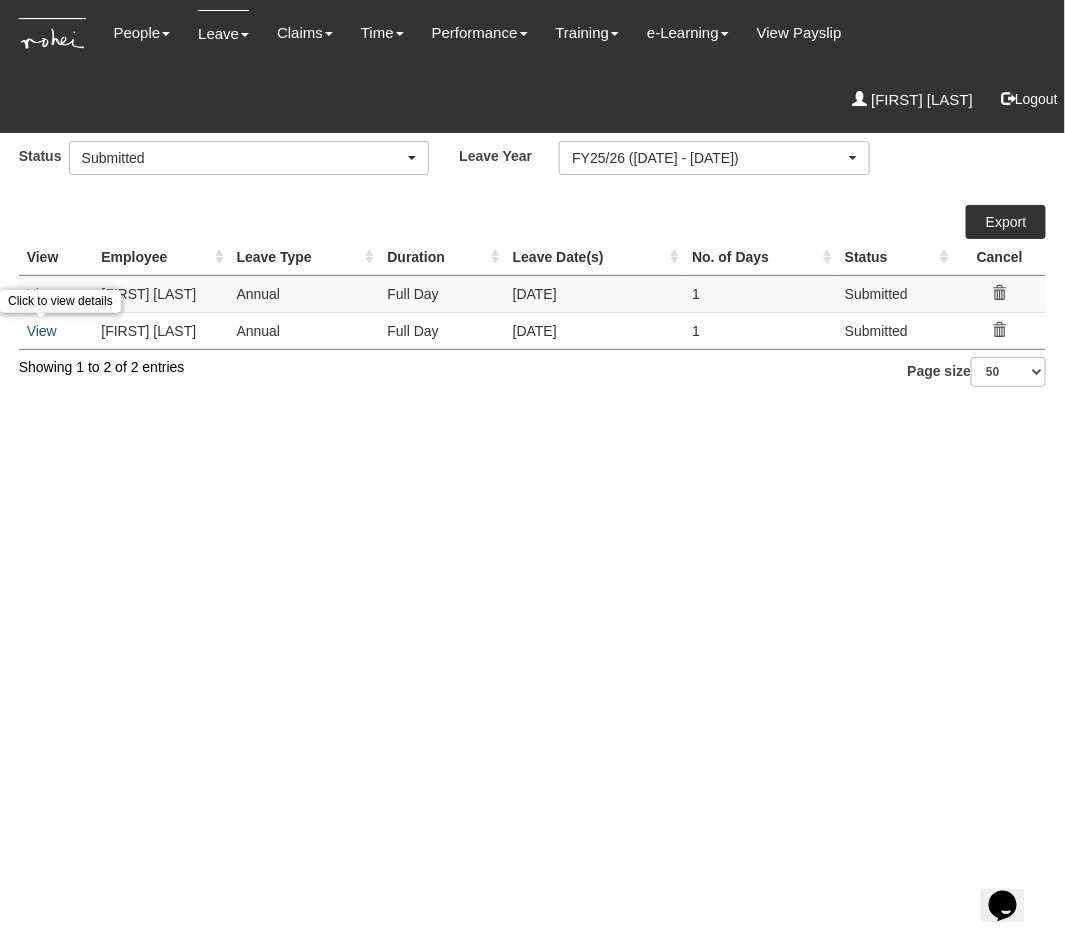 click on "View" at bounding box center [42, 331] 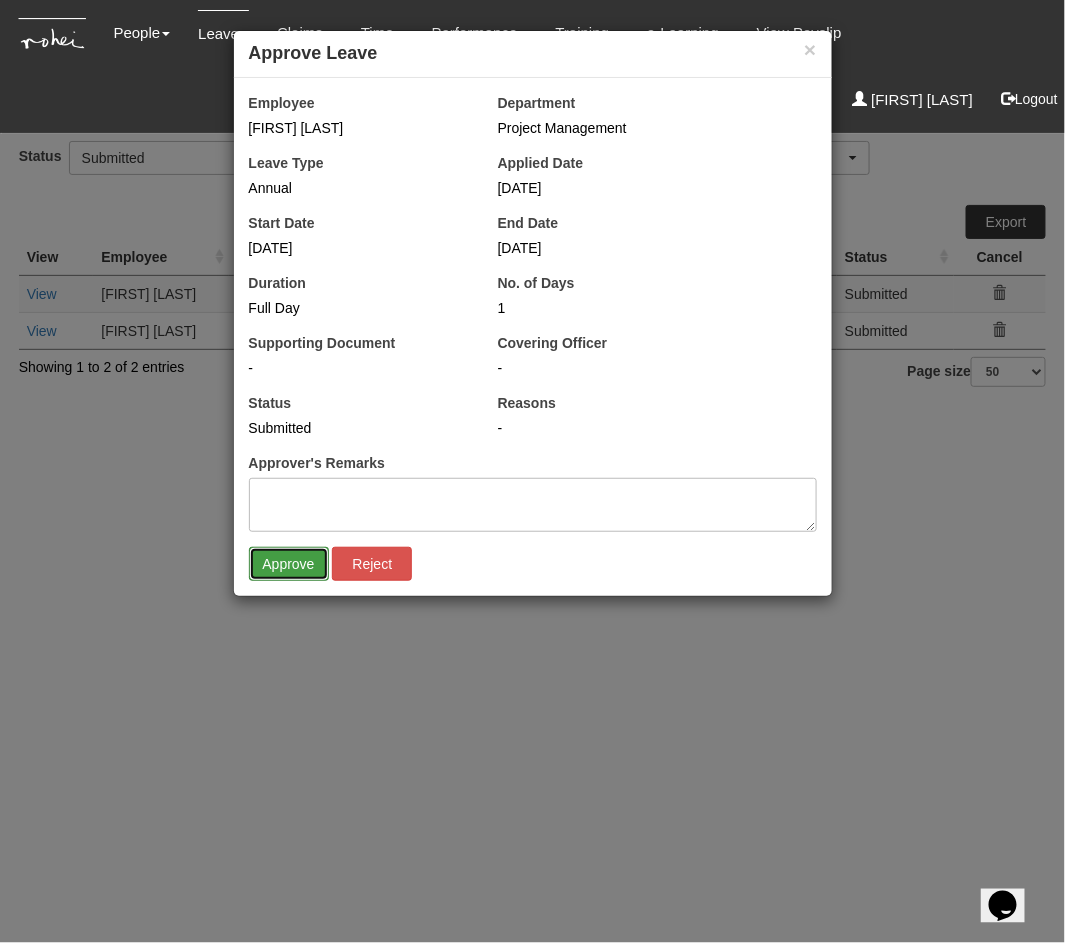 click on "Approve" at bounding box center (289, 564) 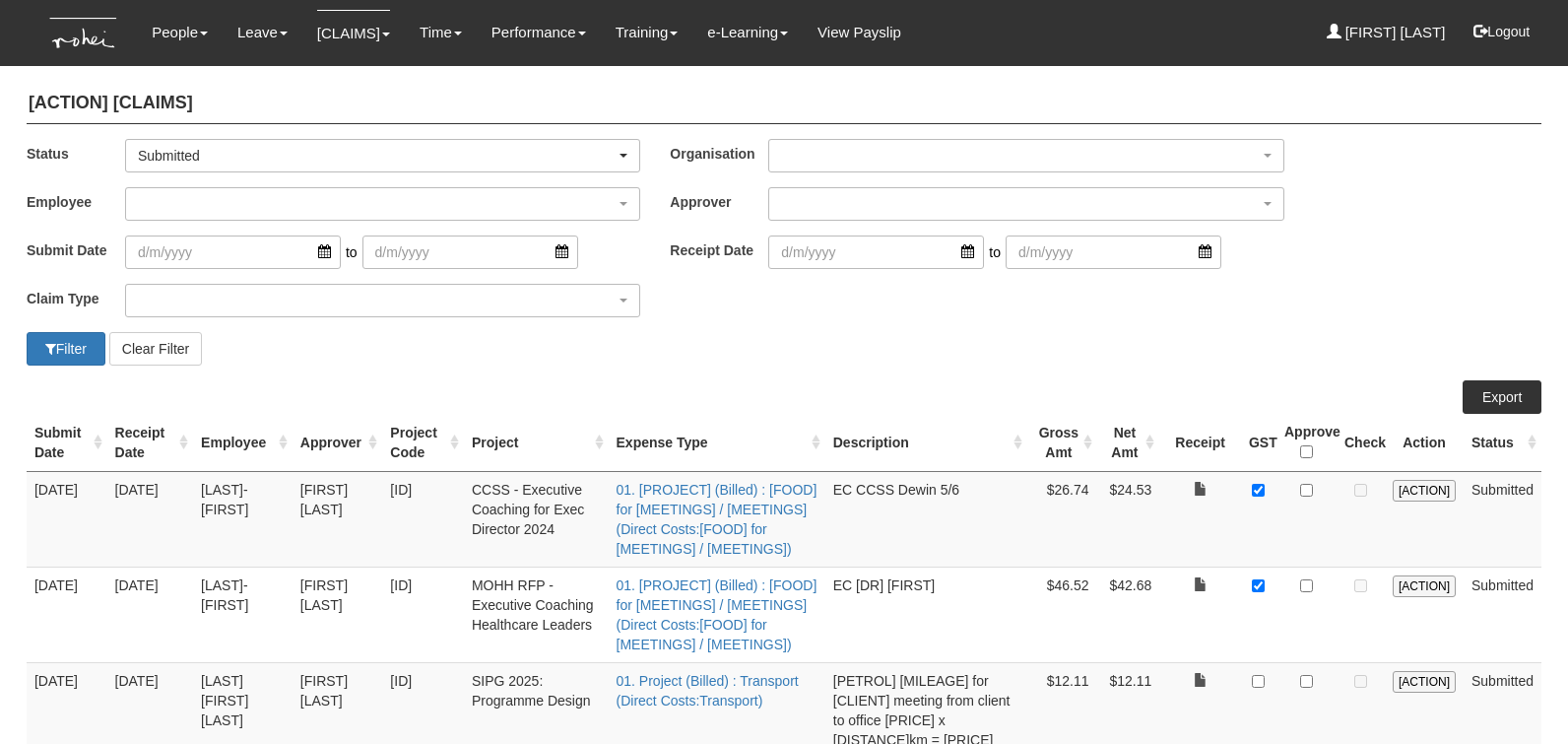 scroll, scrollTop: 0, scrollLeft: 0, axis: both 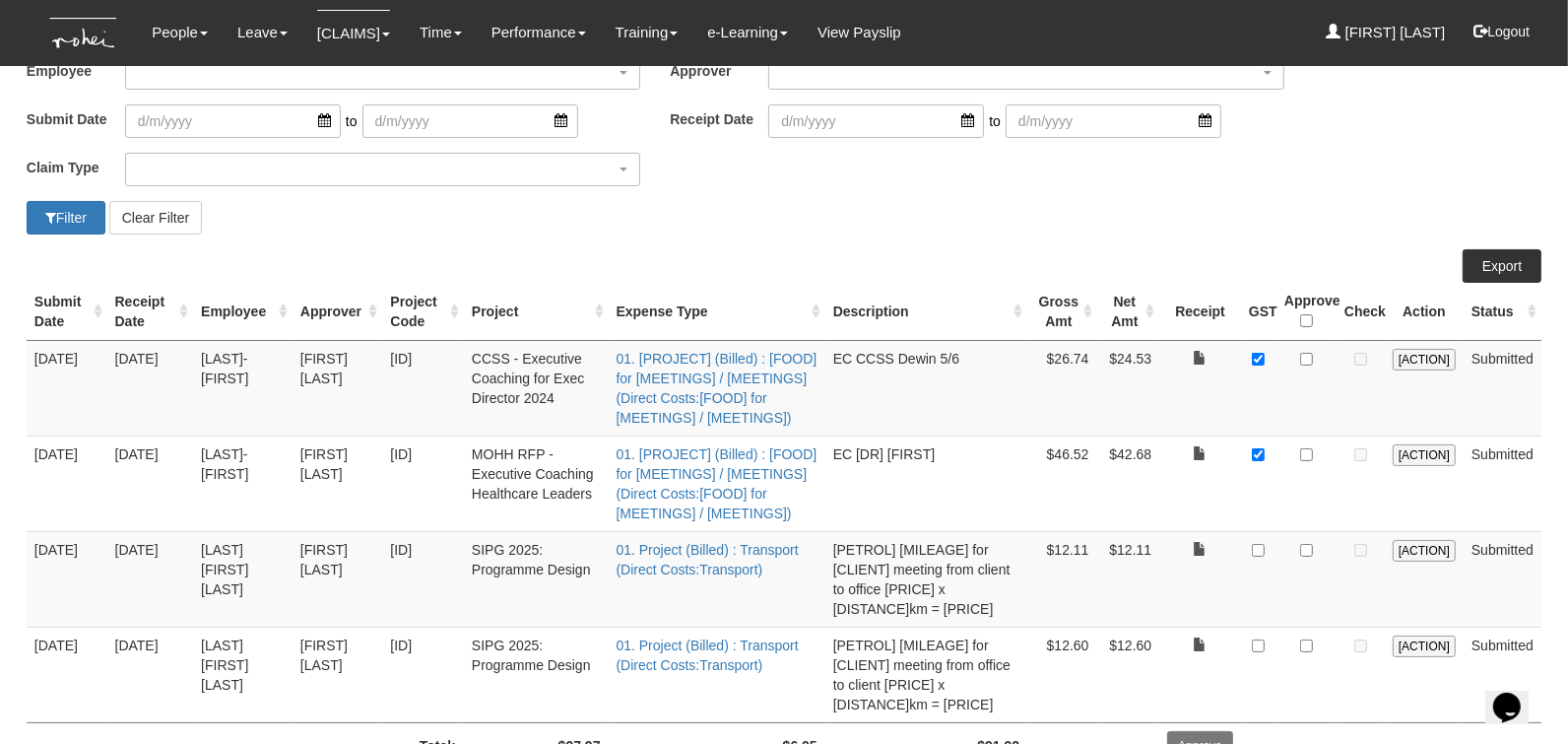 click at bounding box center [1200, 483] 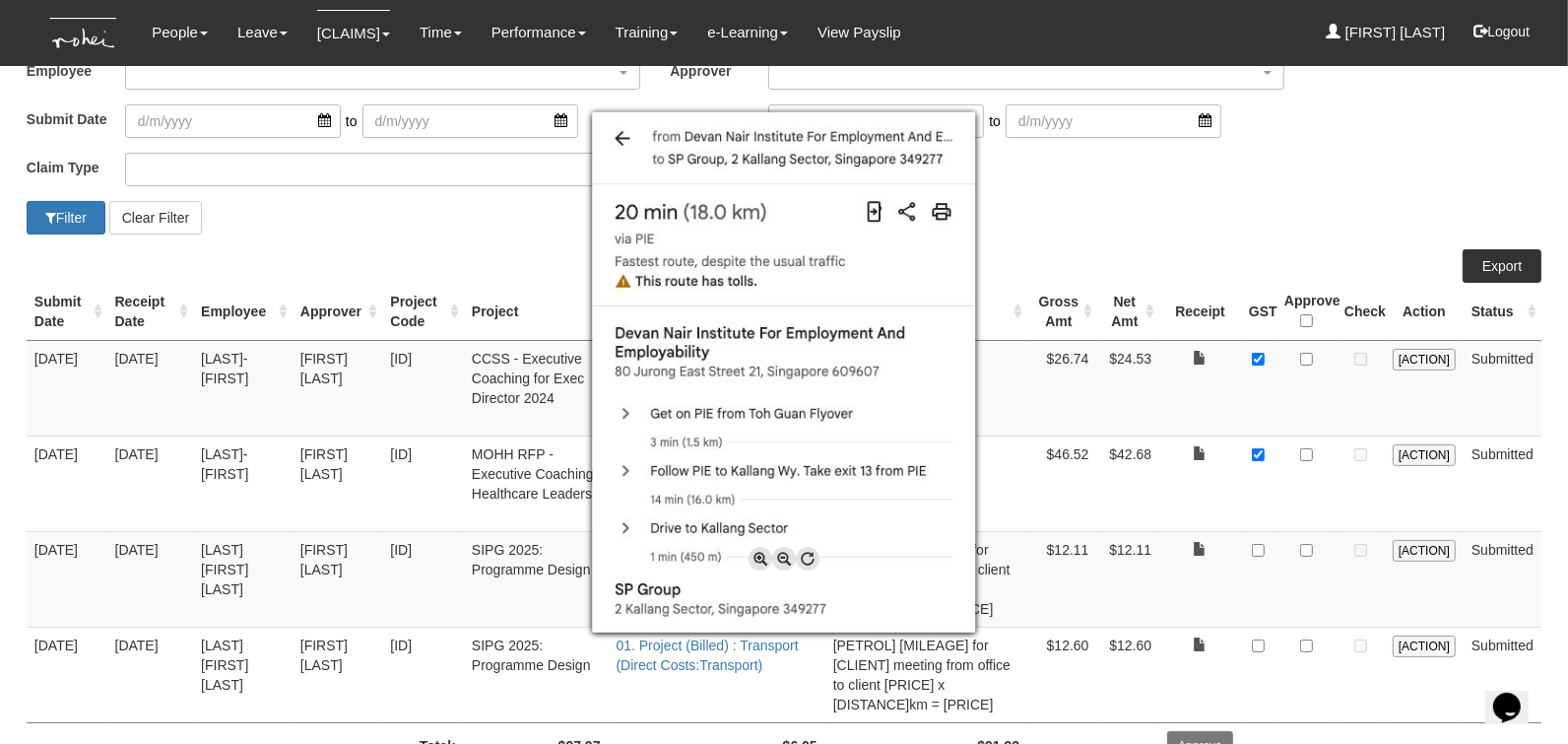 click at bounding box center (784, 372) 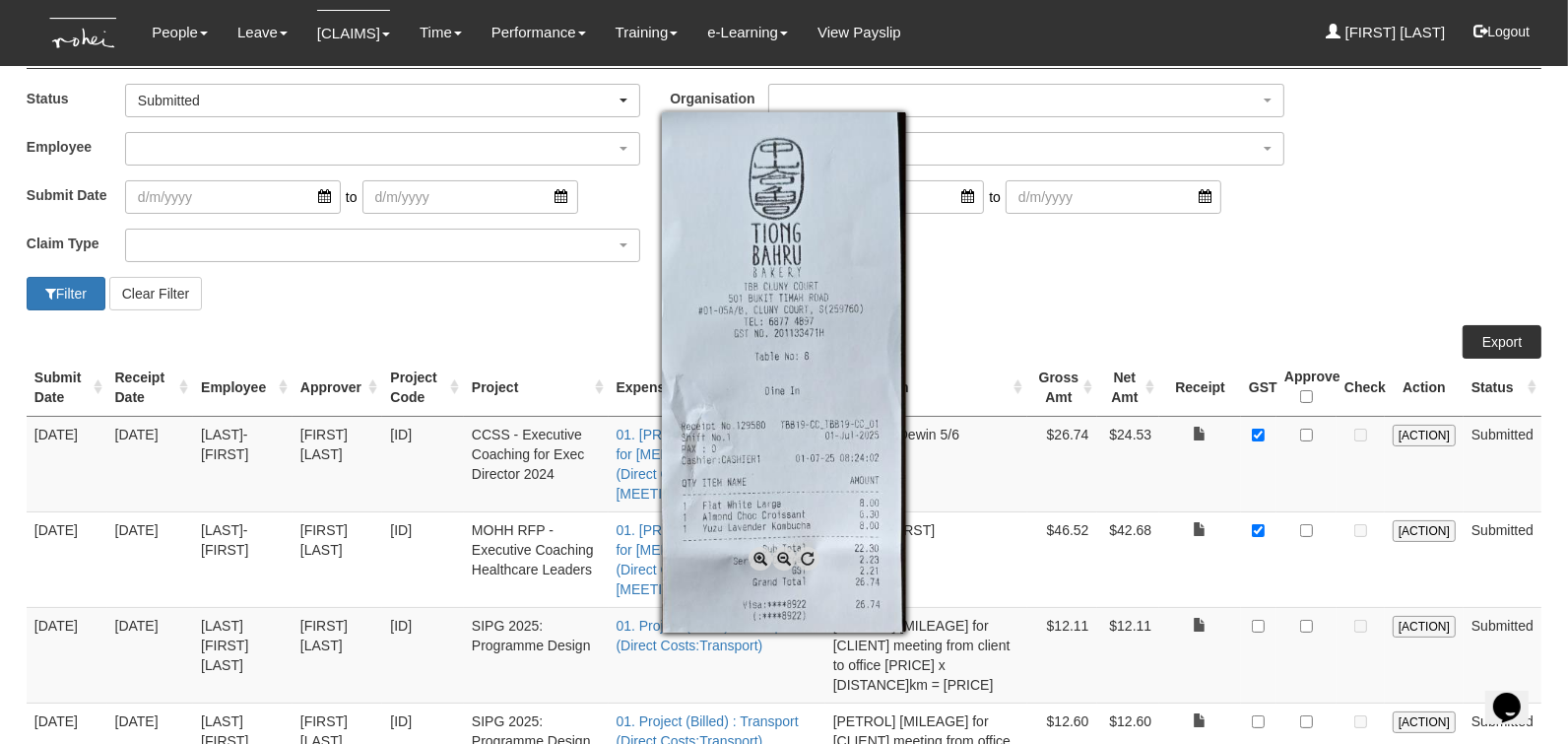click at bounding box center (784, 372) 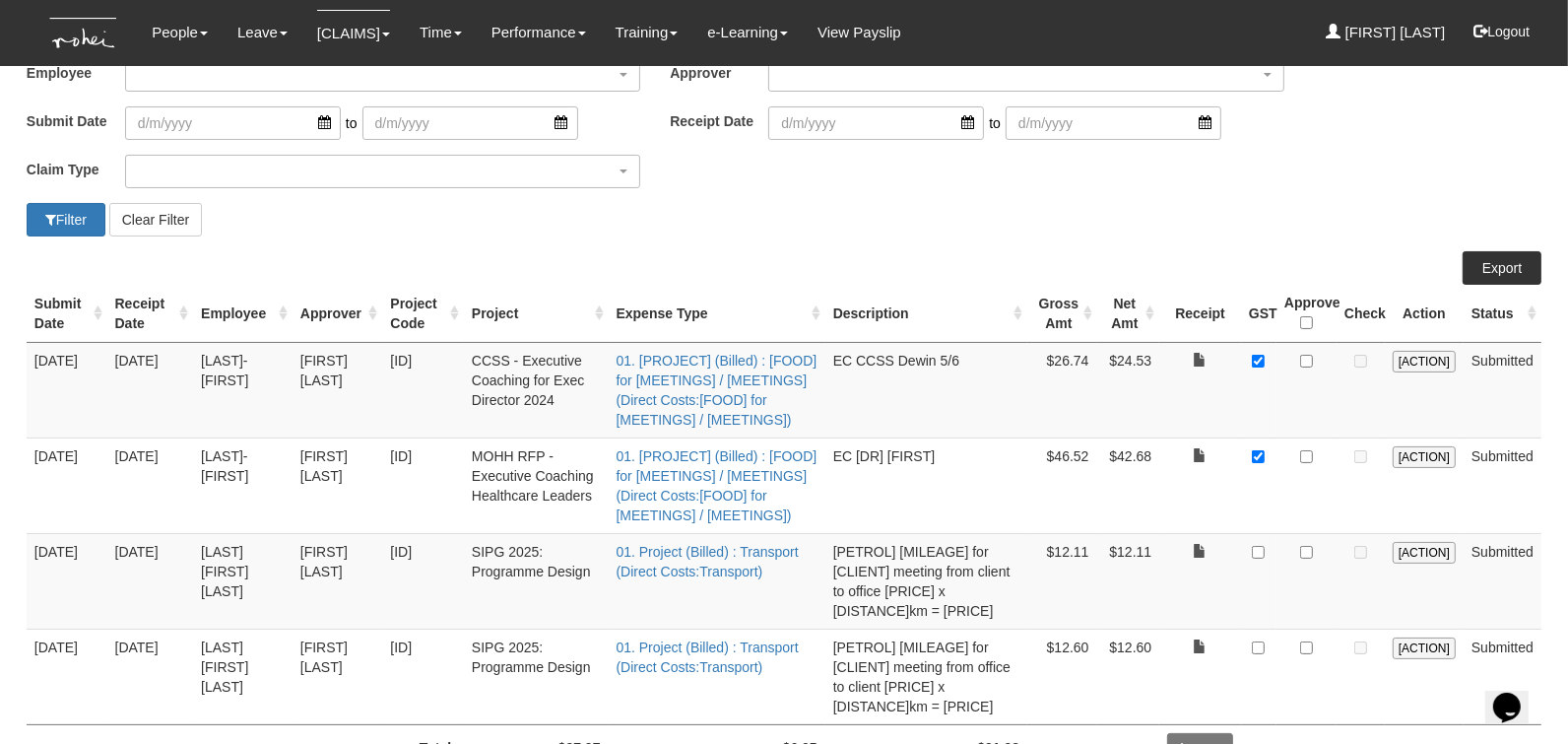 scroll, scrollTop: 131, scrollLeft: 0, axis: vertical 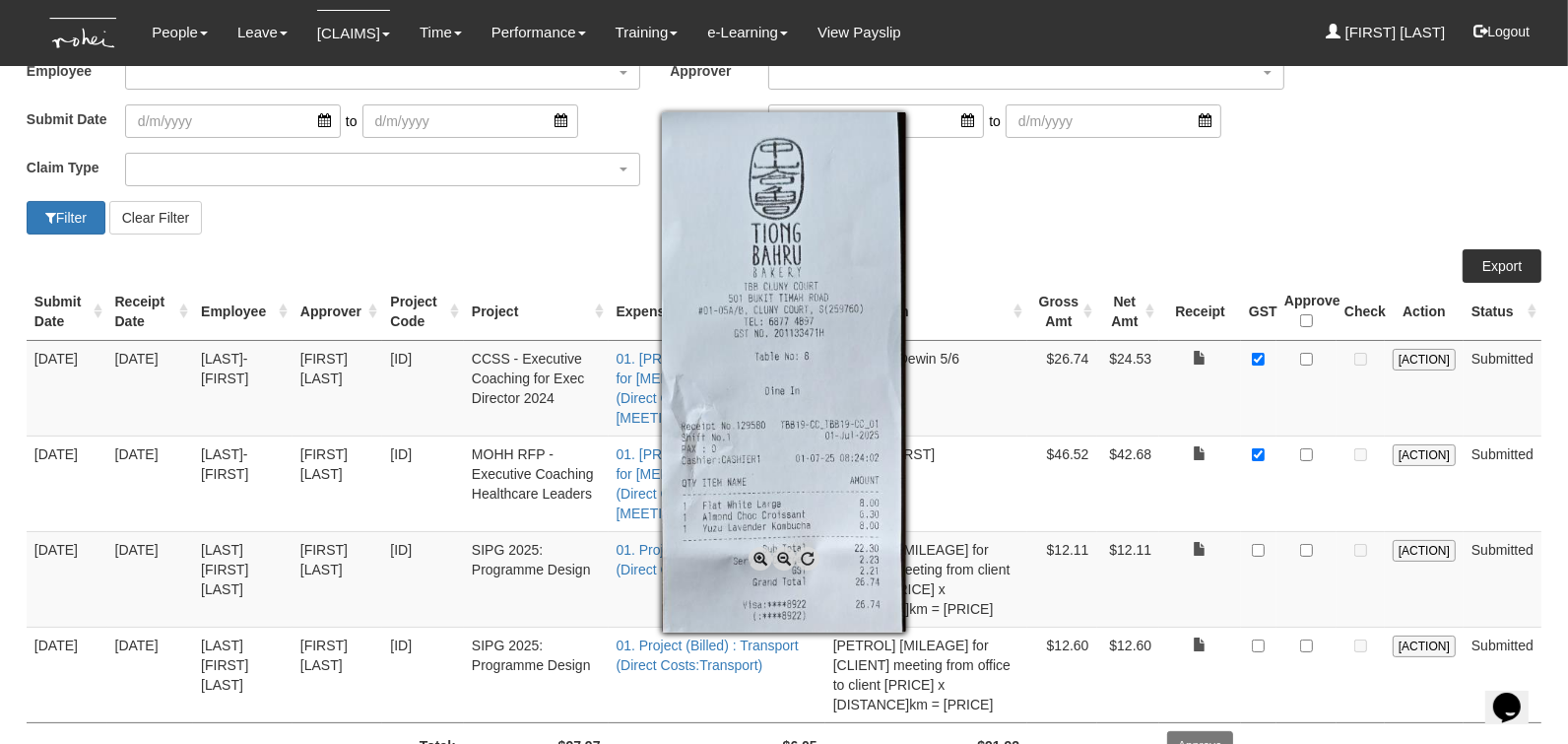 click at bounding box center [784, 372] 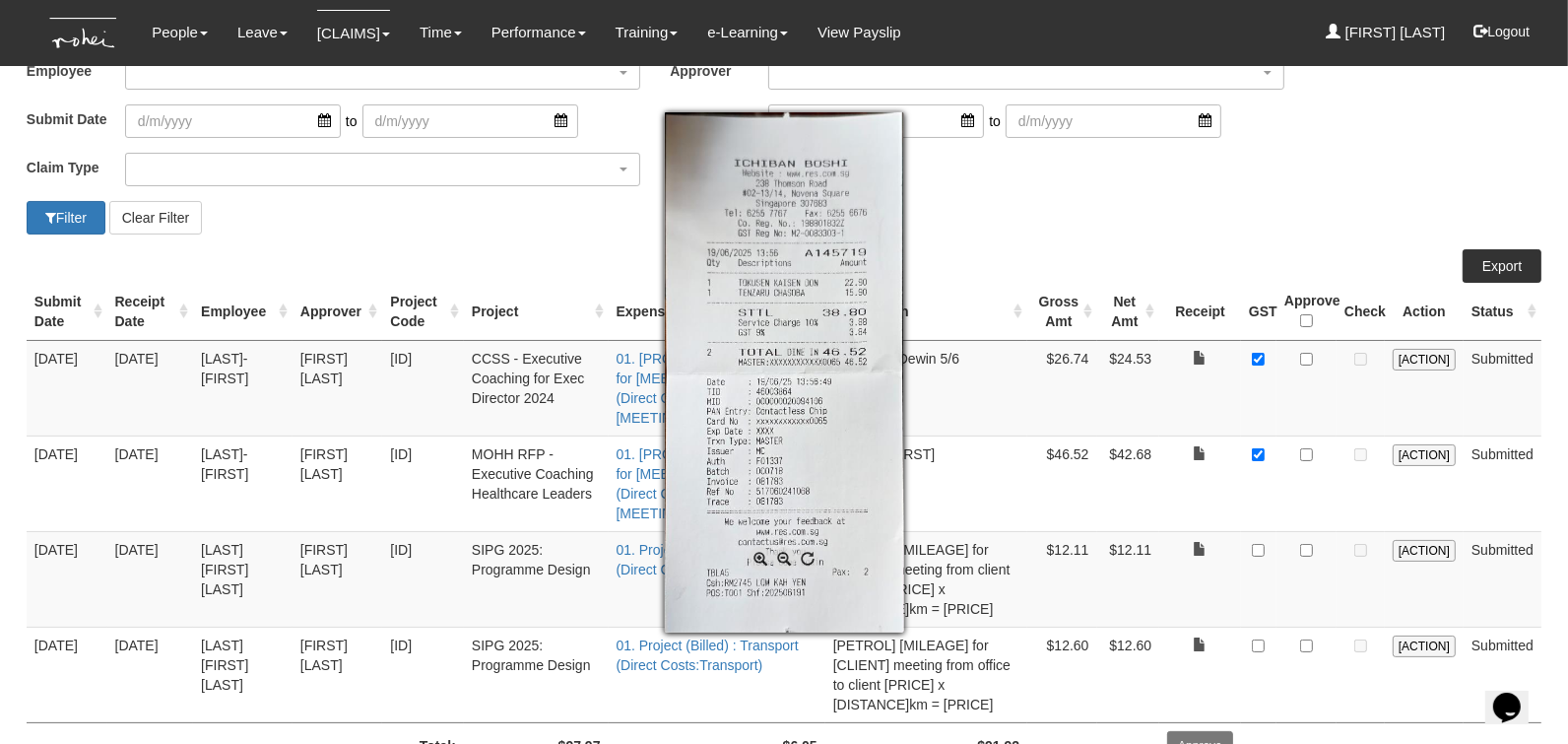 click at bounding box center (784, 372) 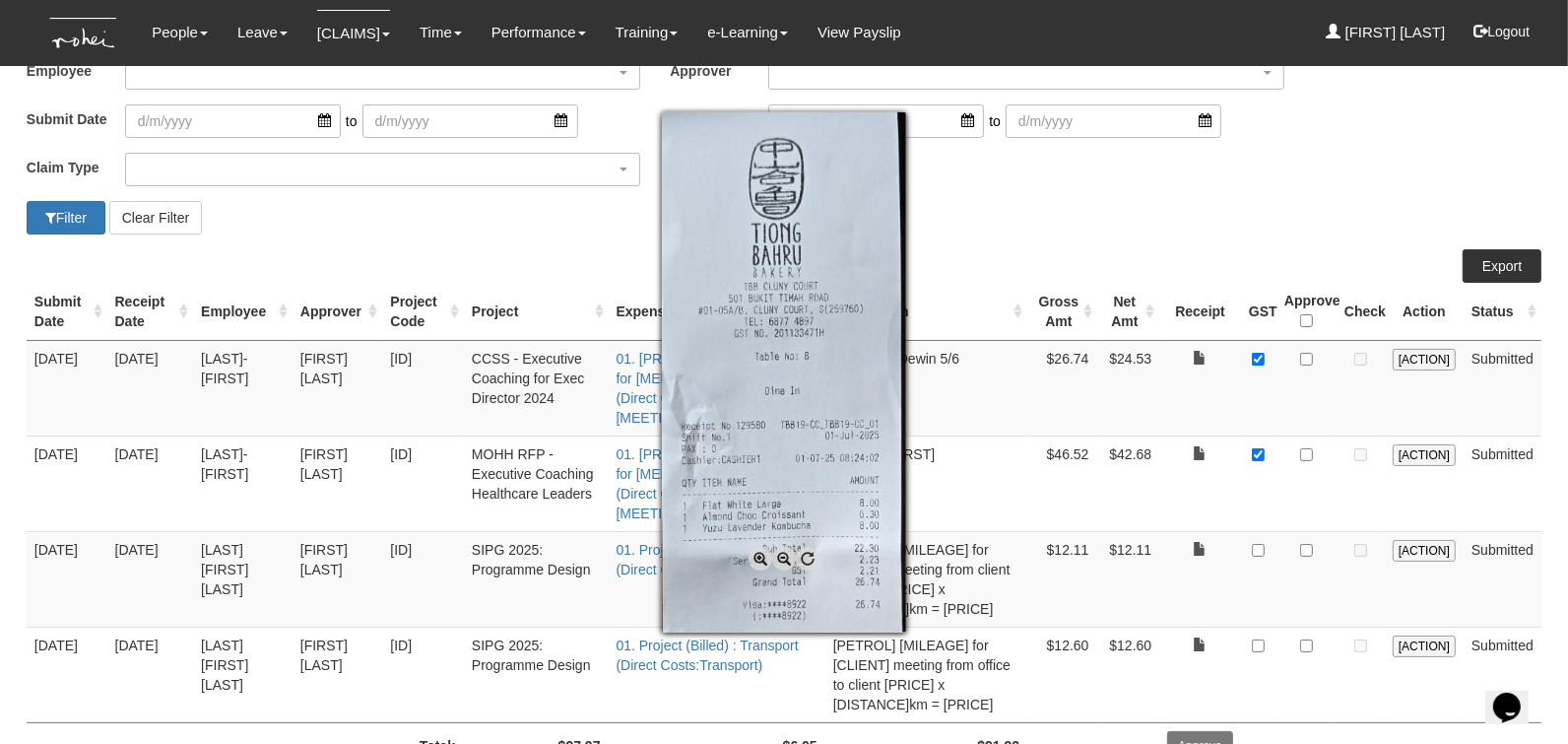 click at bounding box center (784, 372) 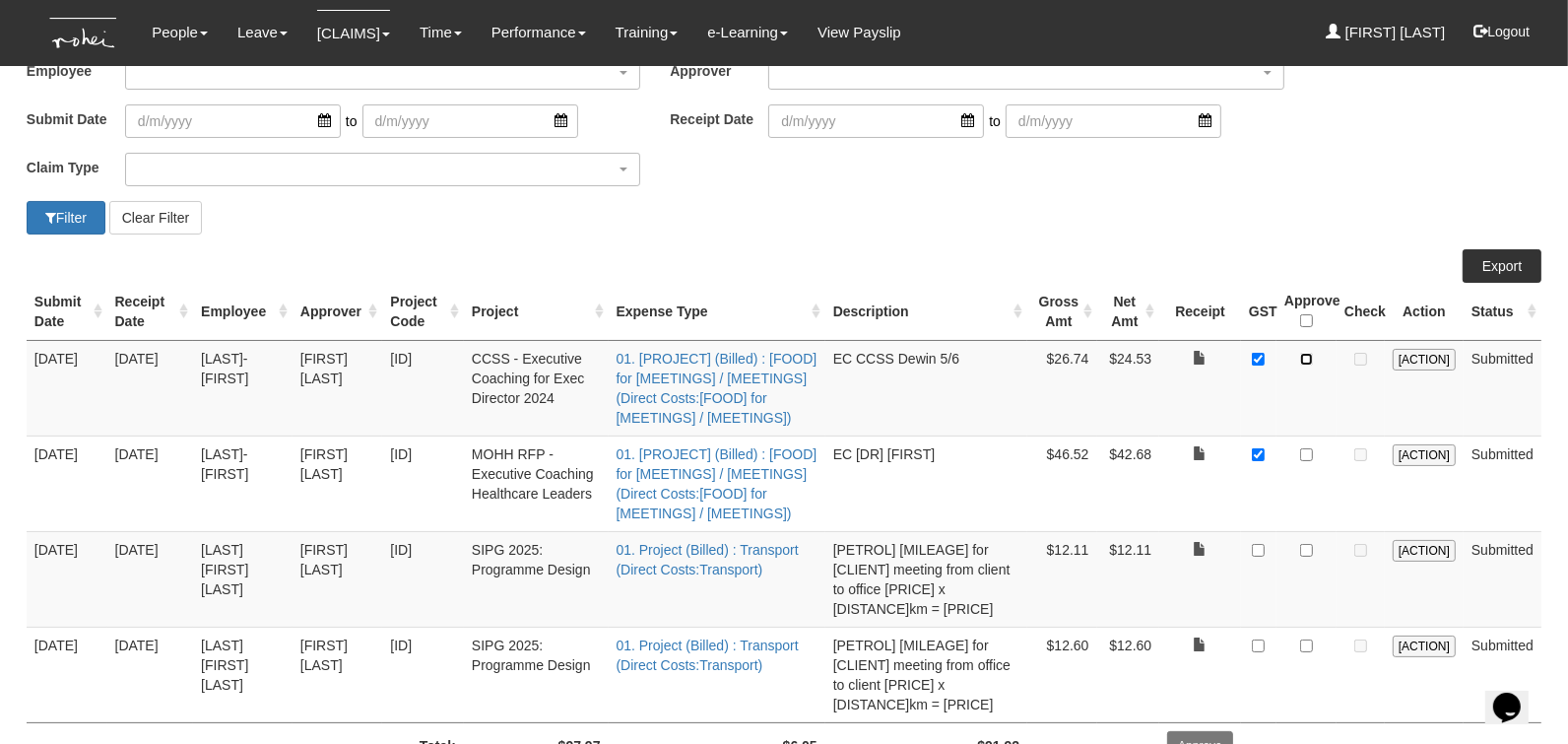 click at bounding box center [1306, 359] 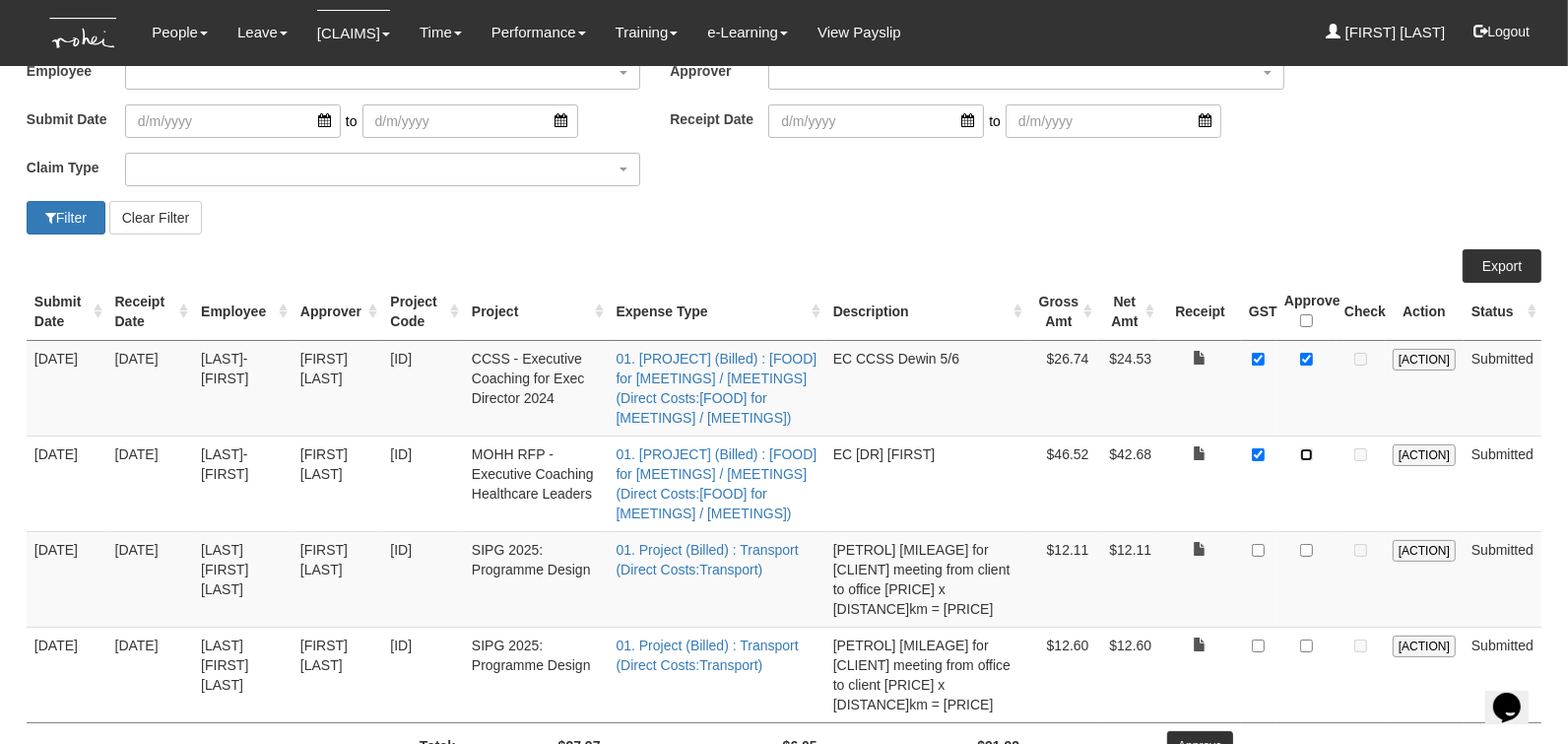 click at bounding box center [1306, 454] 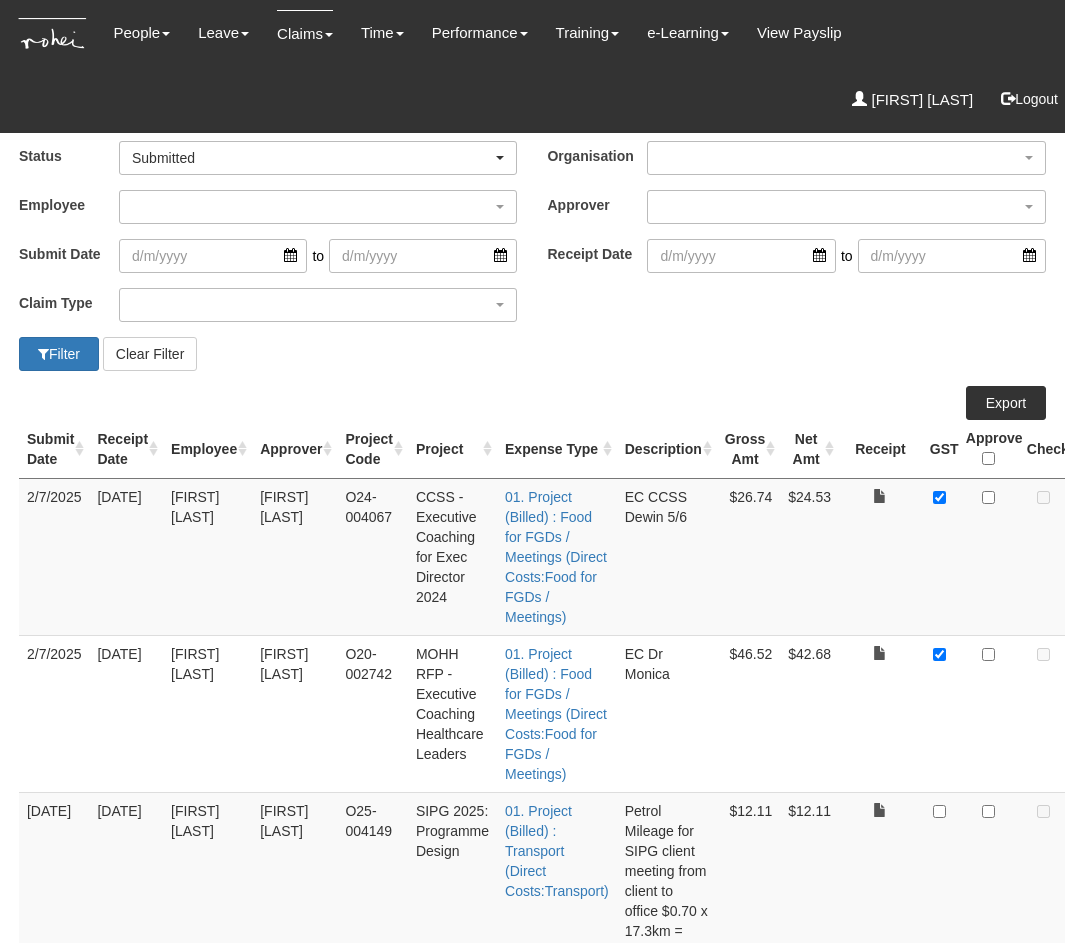 scroll, scrollTop: 0, scrollLeft: 0, axis: both 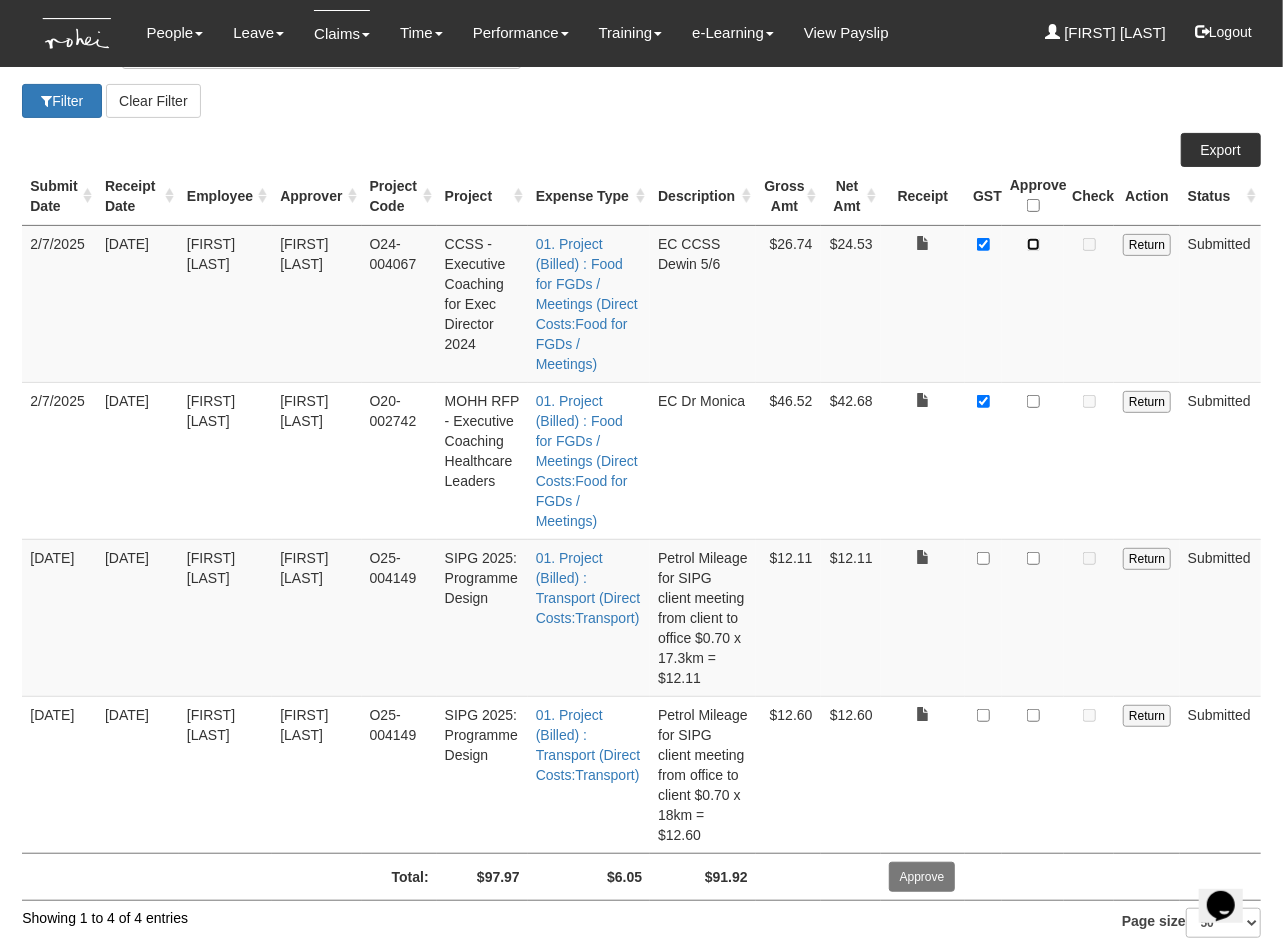 click at bounding box center (1033, 244) 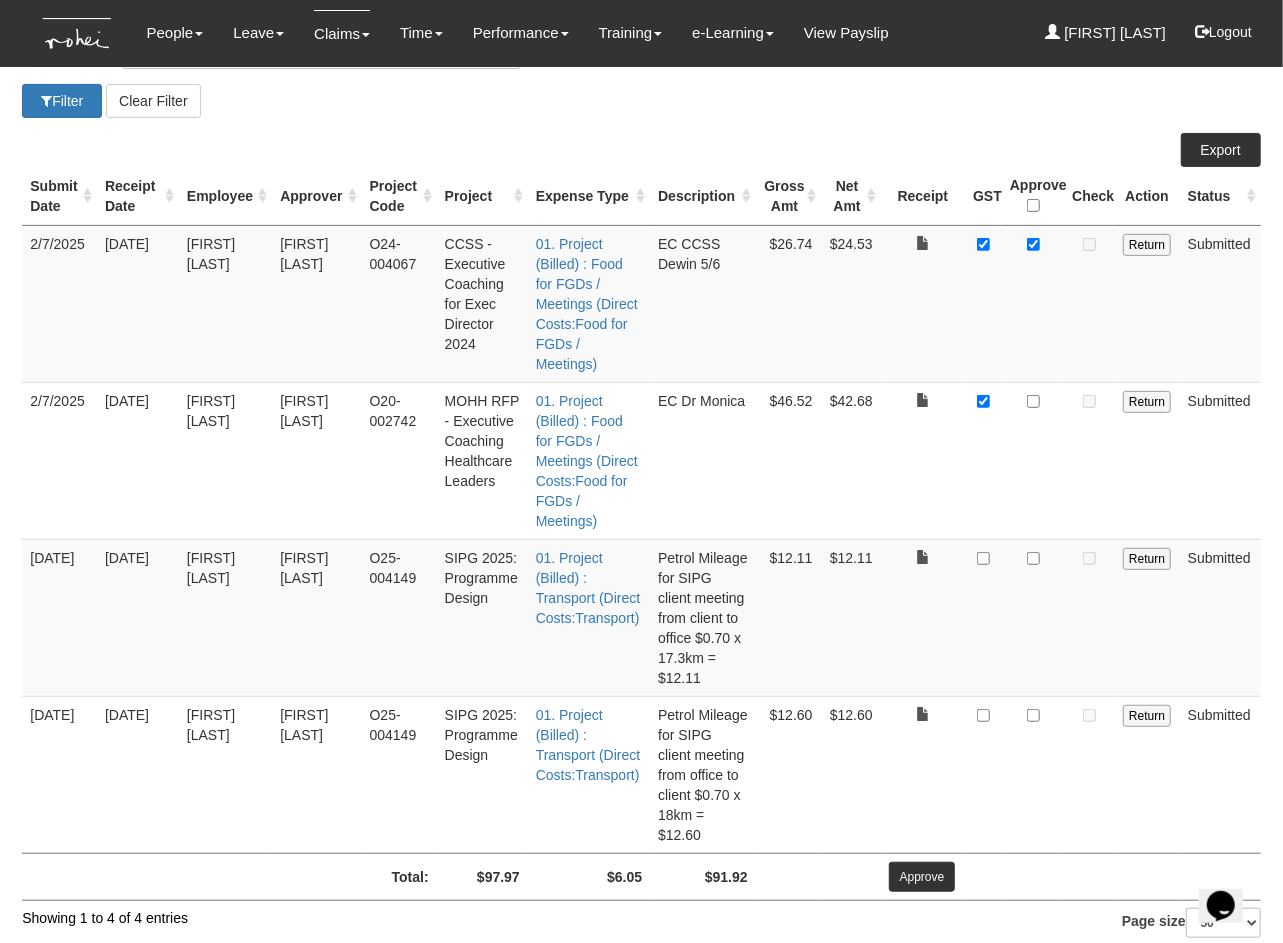 click at bounding box center (1033, 460) 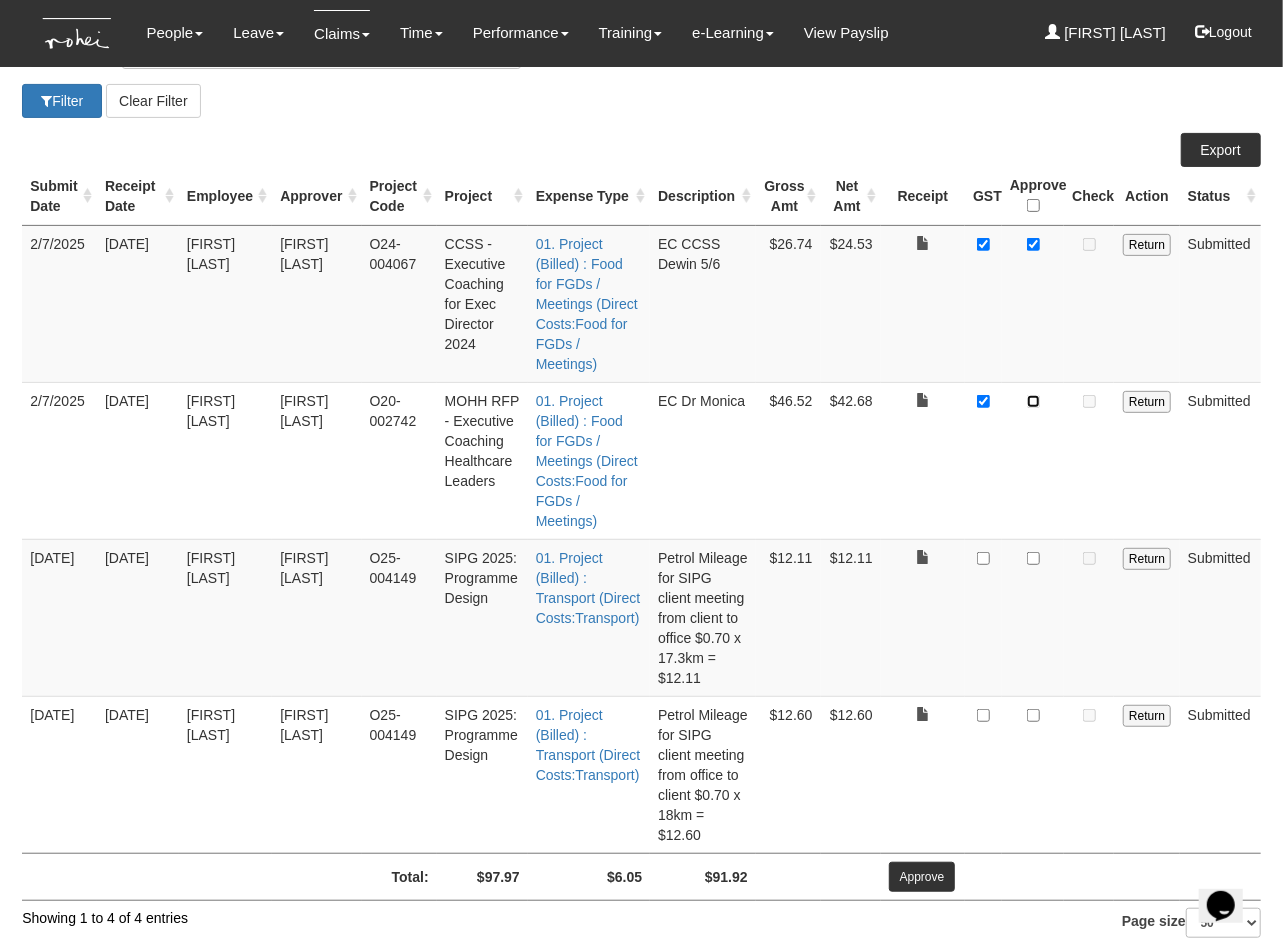 click at bounding box center (1033, 401) 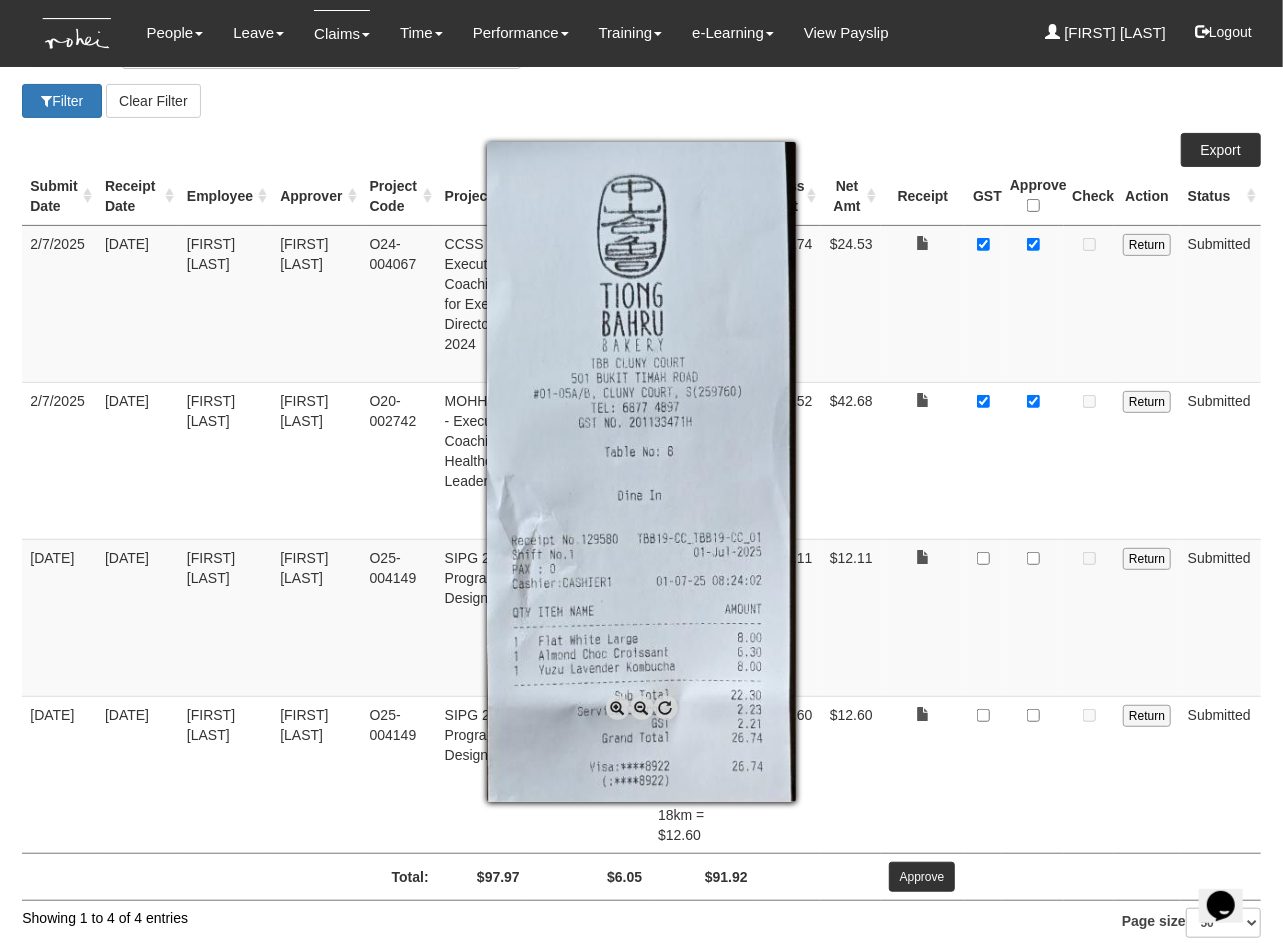 click at bounding box center [641, 471] 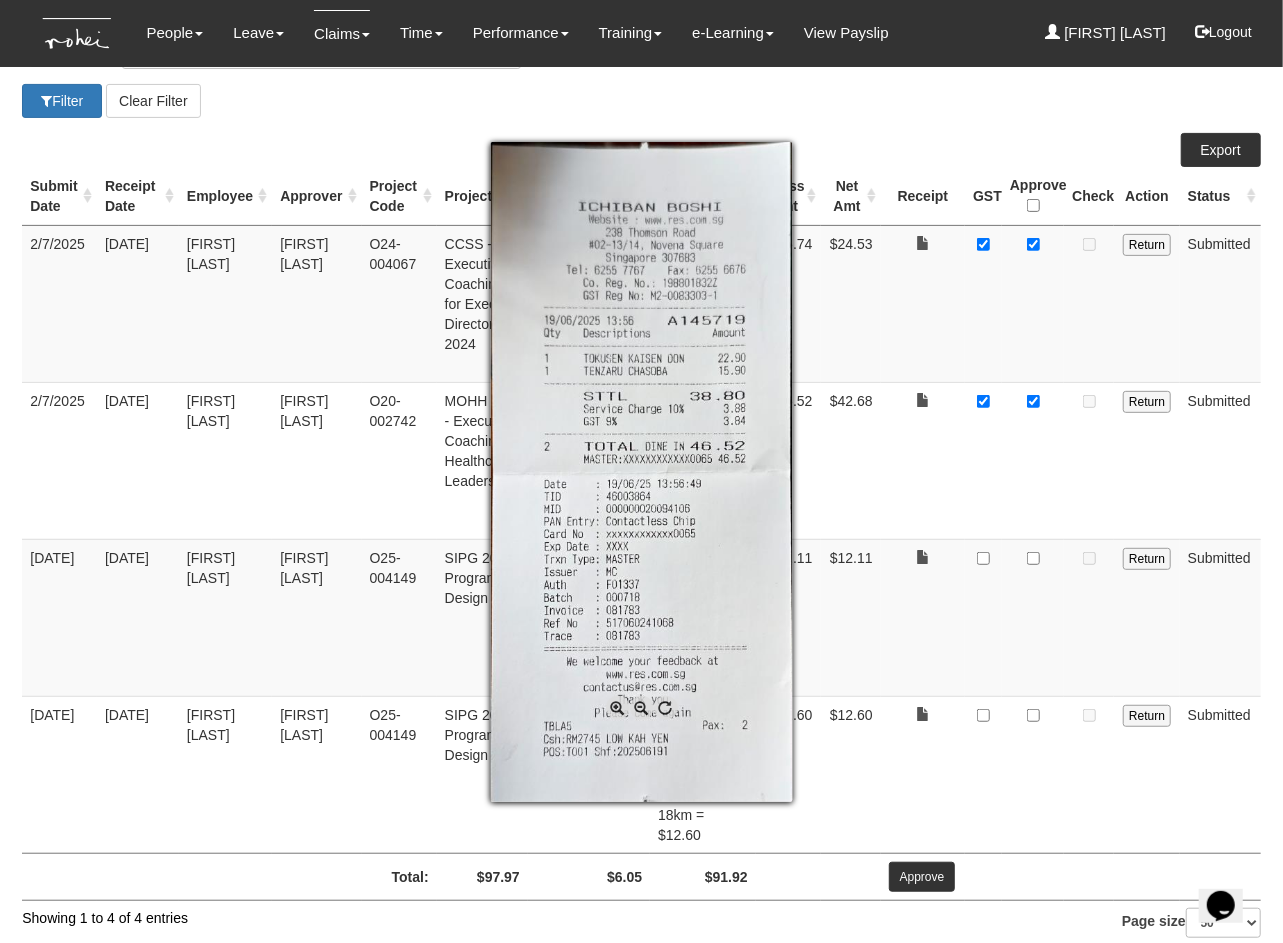 click at bounding box center [641, 471] 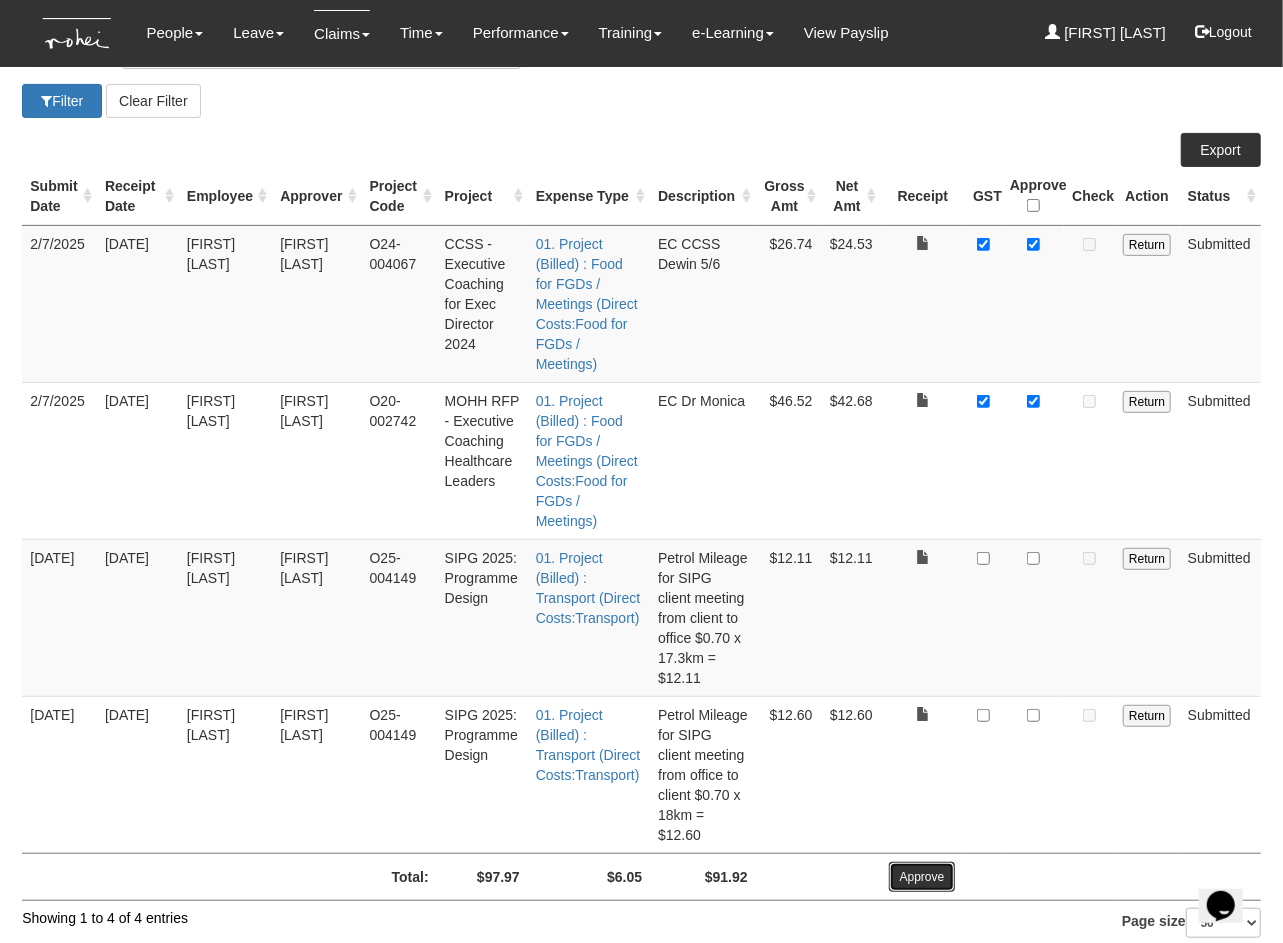 click on "Approve" at bounding box center (922, 877) 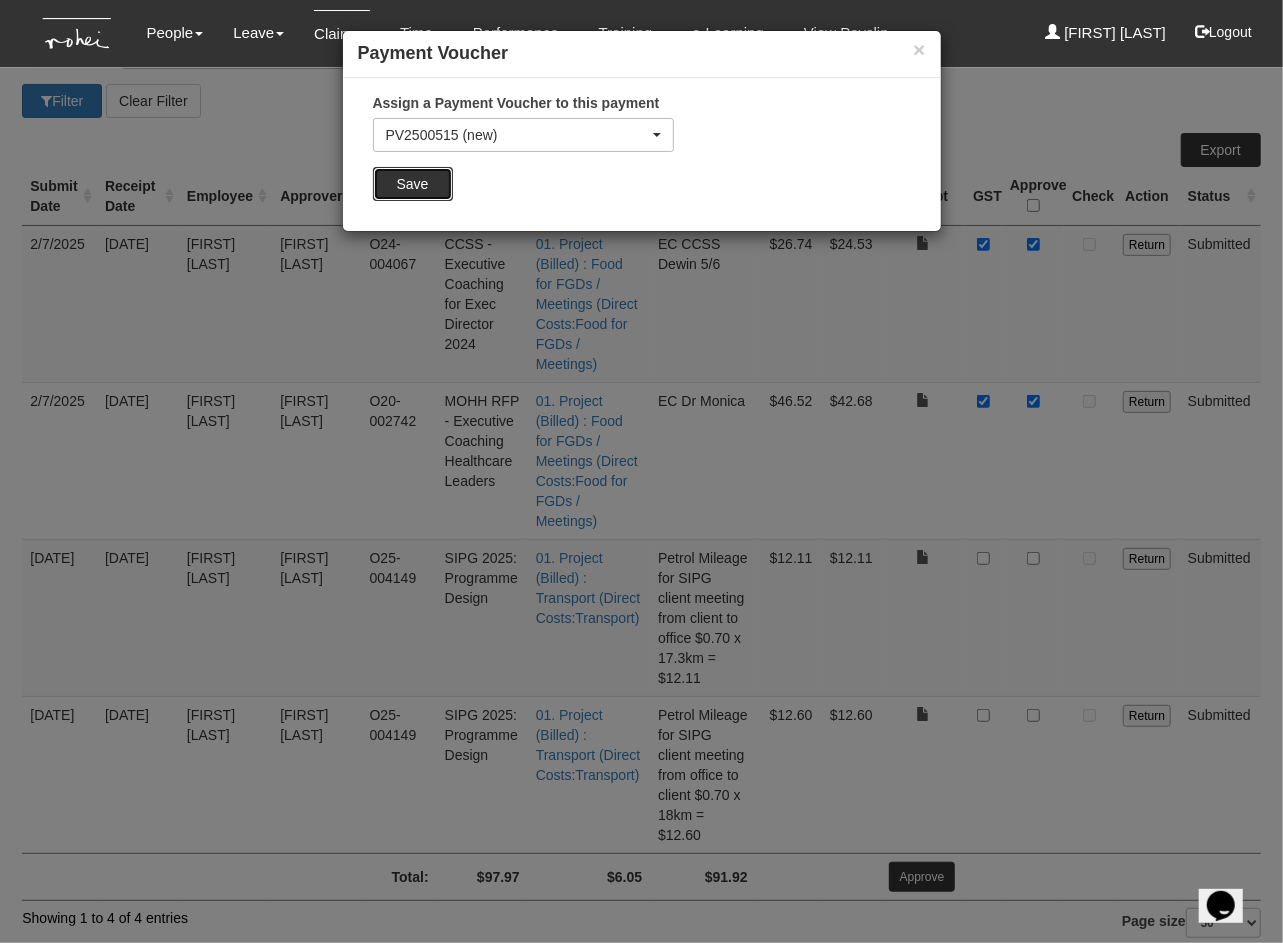 click on "Save" at bounding box center (413, 184) 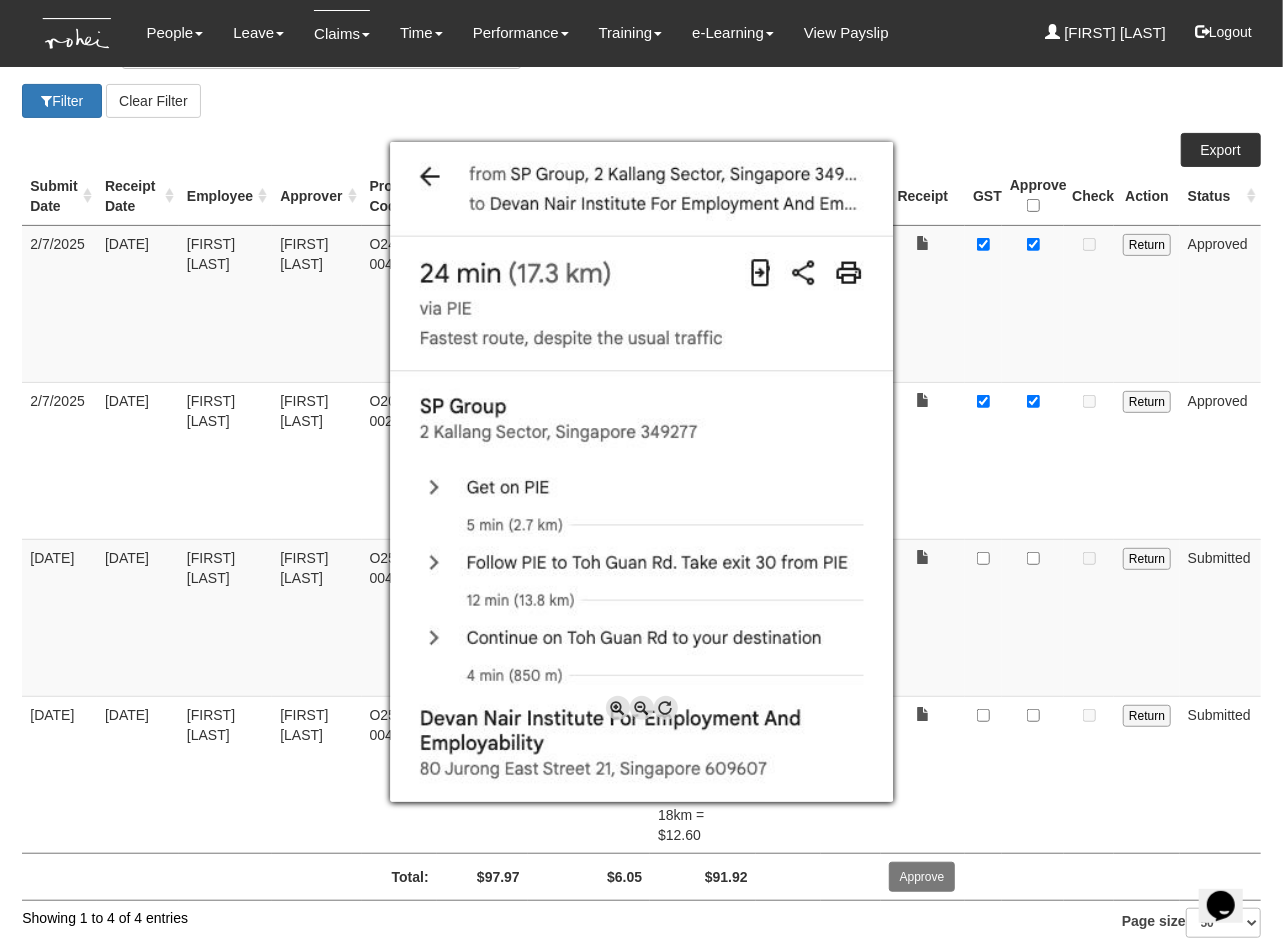 click at bounding box center [641, 471] 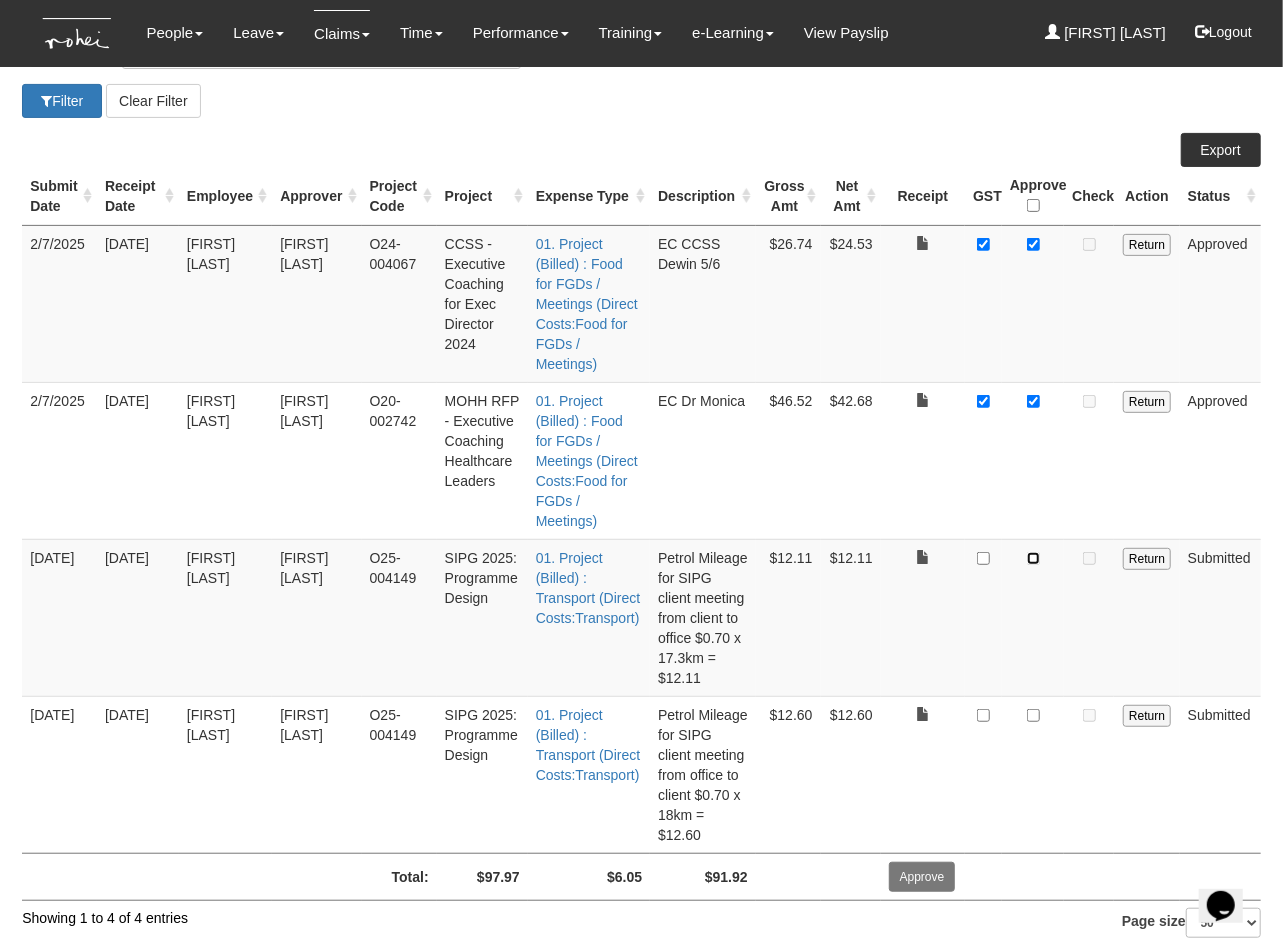 click at bounding box center [1033, 558] 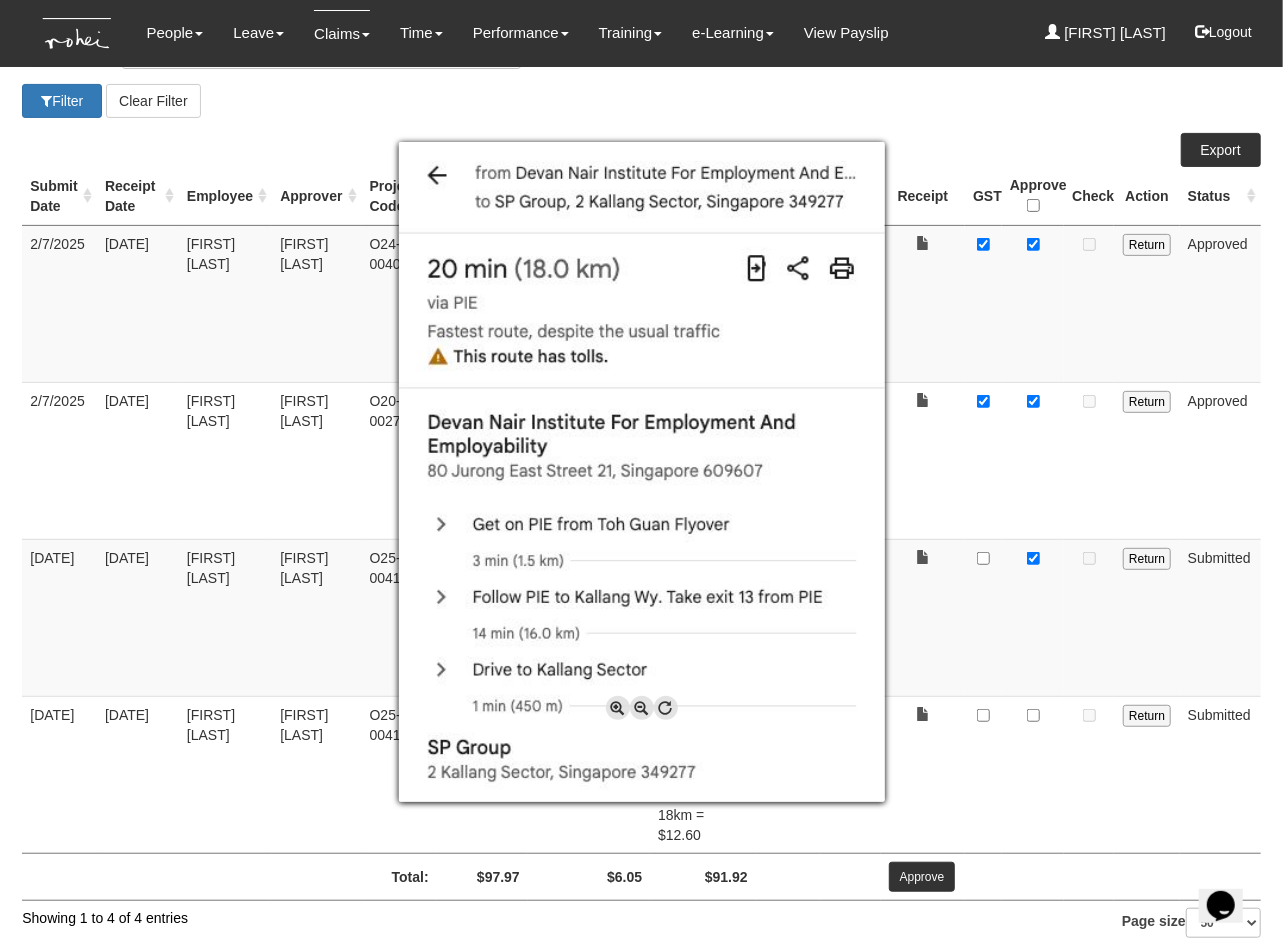 click at bounding box center (641, 471) 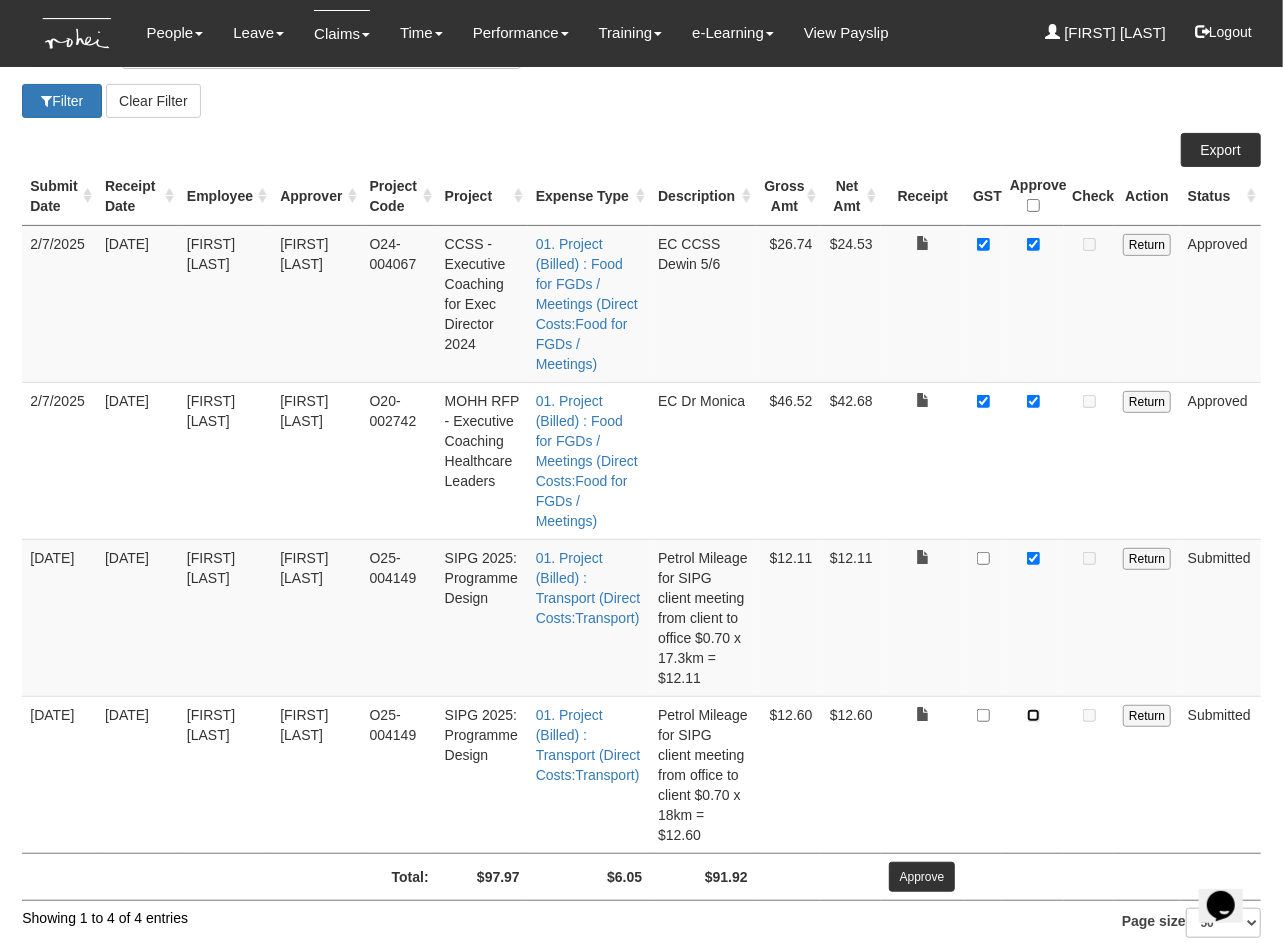 click at bounding box center [1033, 715] 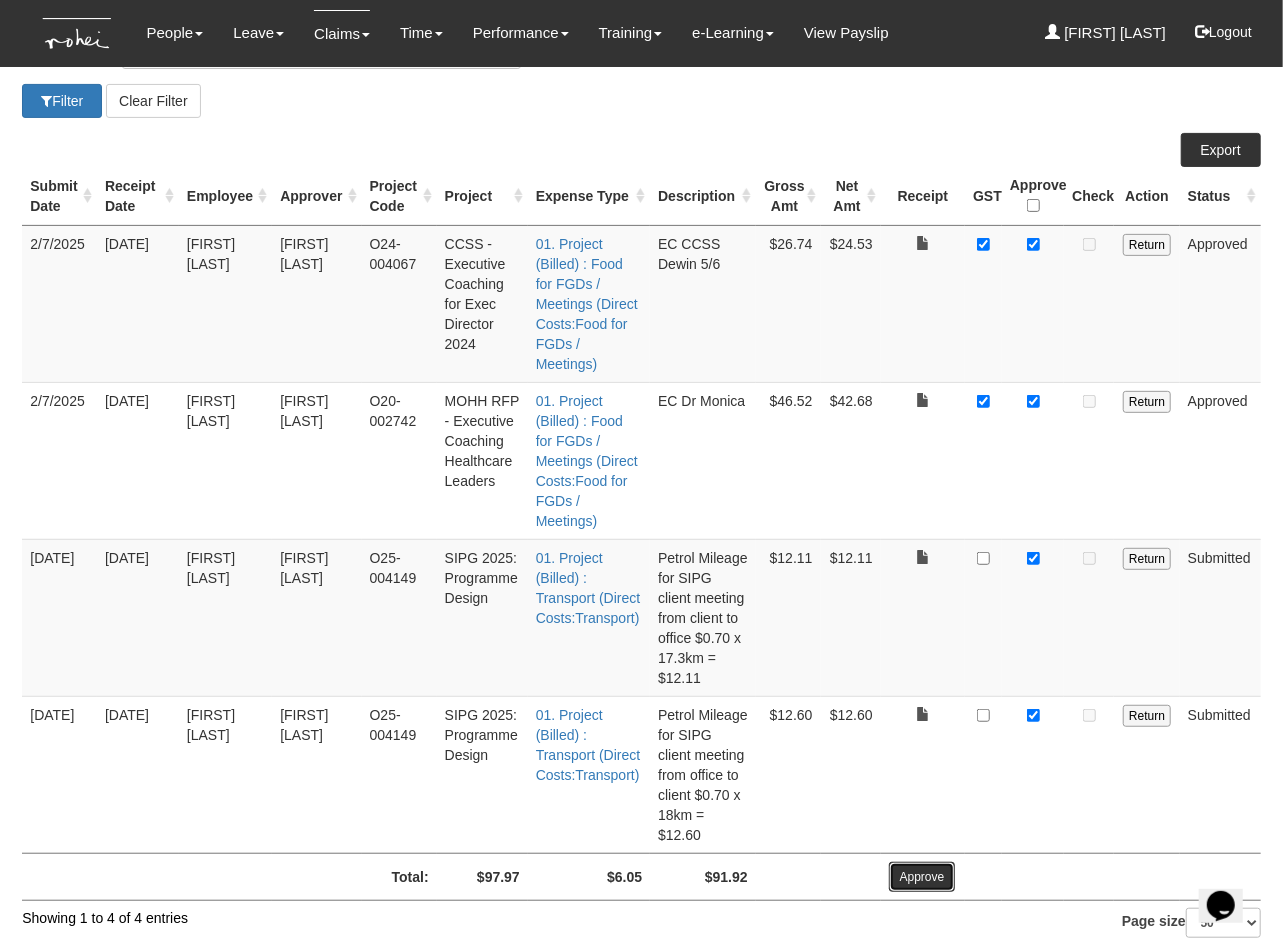 click on "Approve" at bounding box center [922, 877] 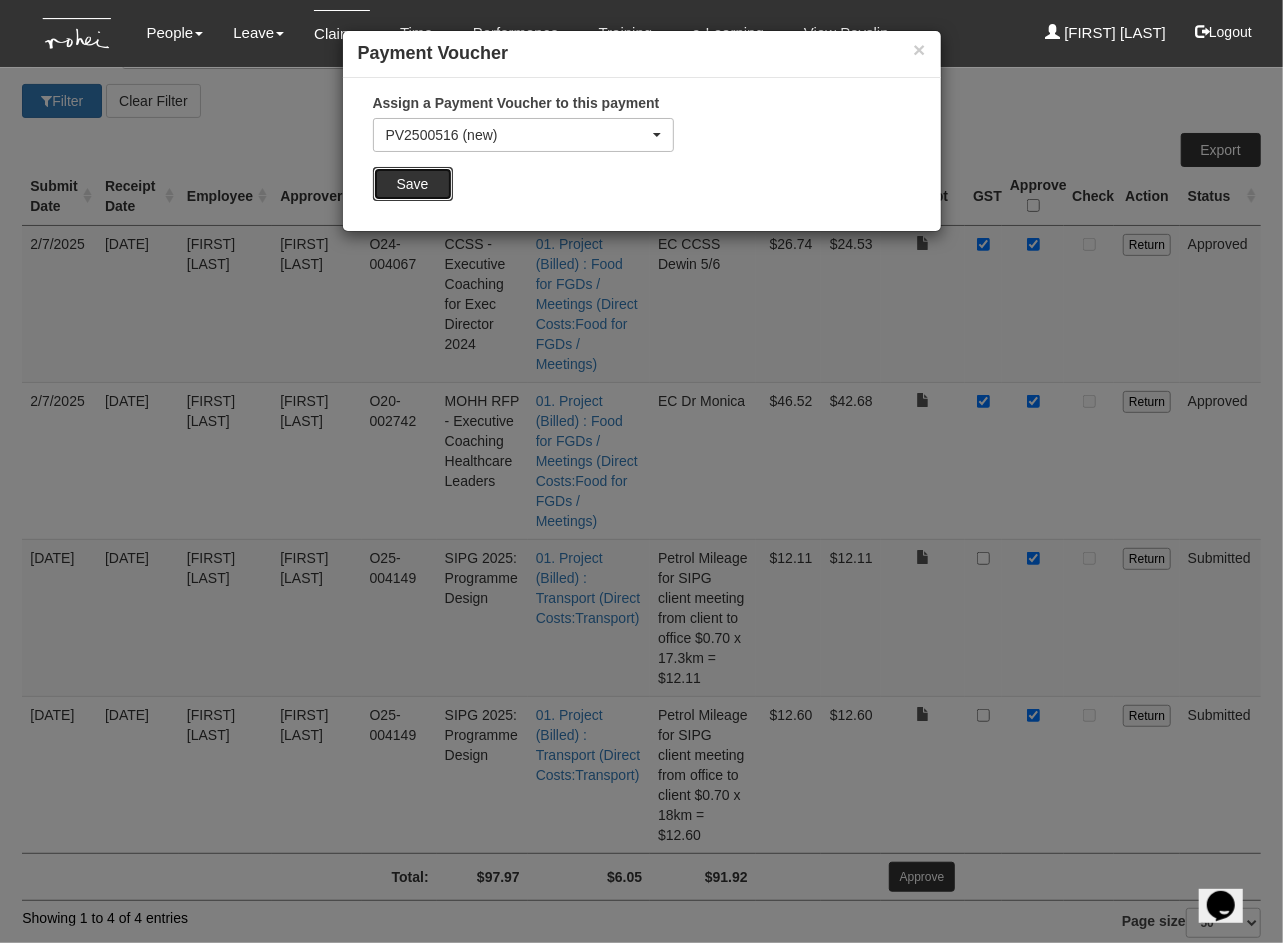 click on "Save" at bounding box center [413, 184] 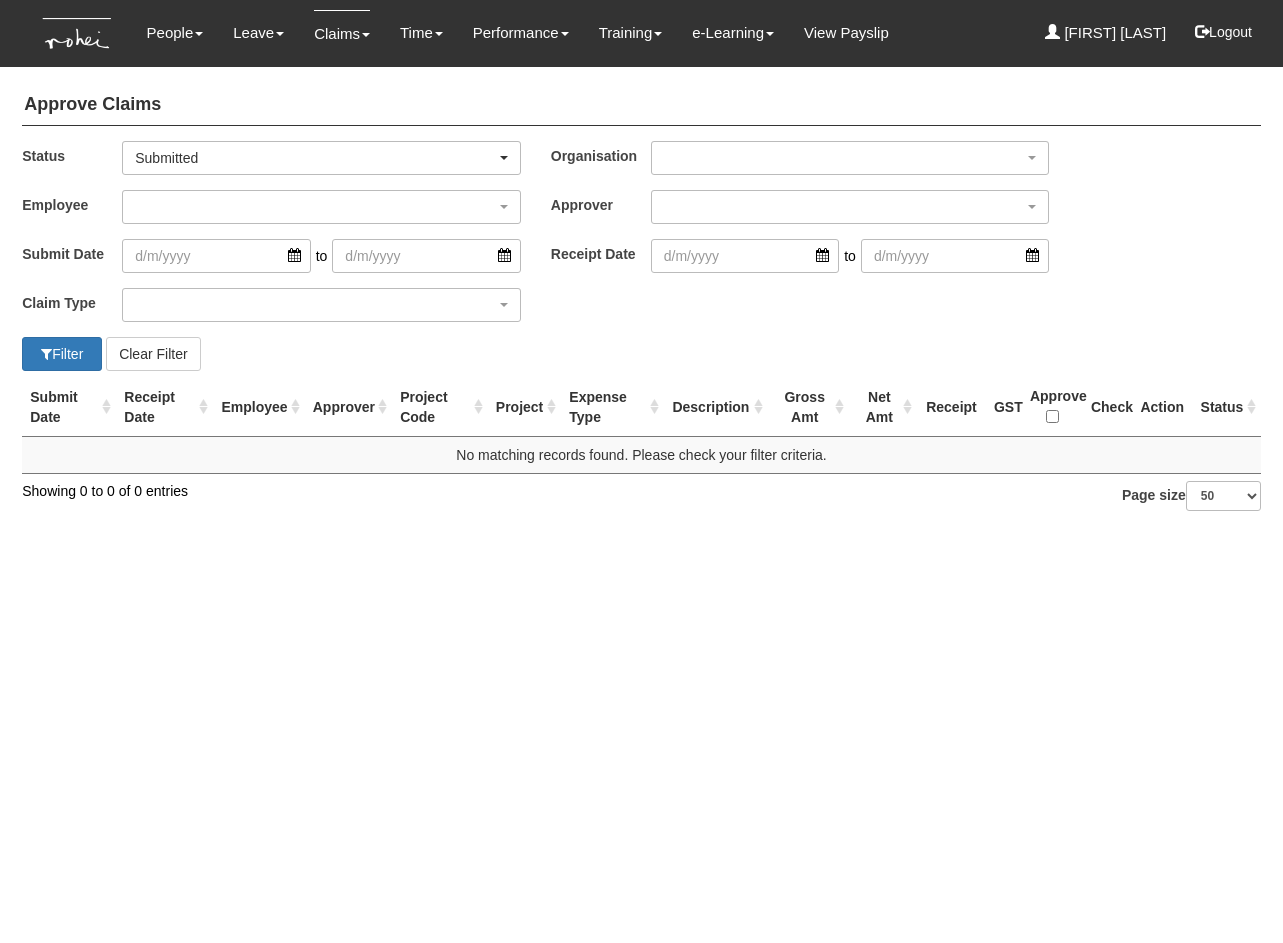 scroll, scrollTop: 0, scrollLeft: 0, axis: both 